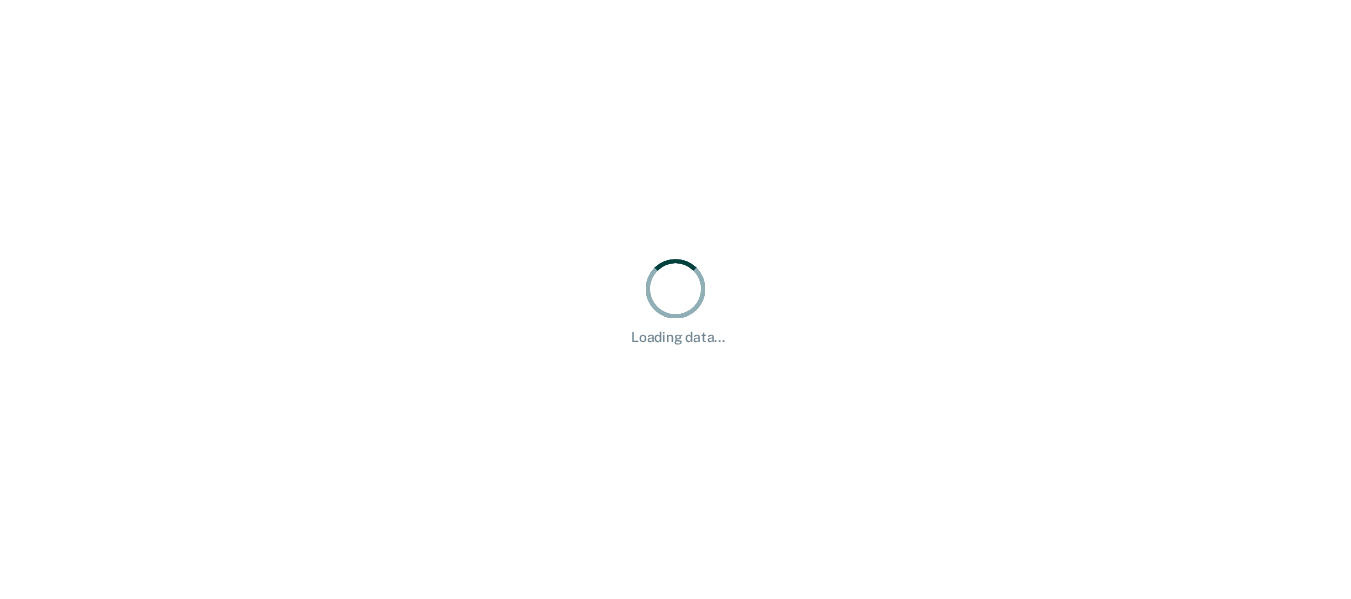 scroll, scrollTop: 0, scrollLeft: 0, axis: both 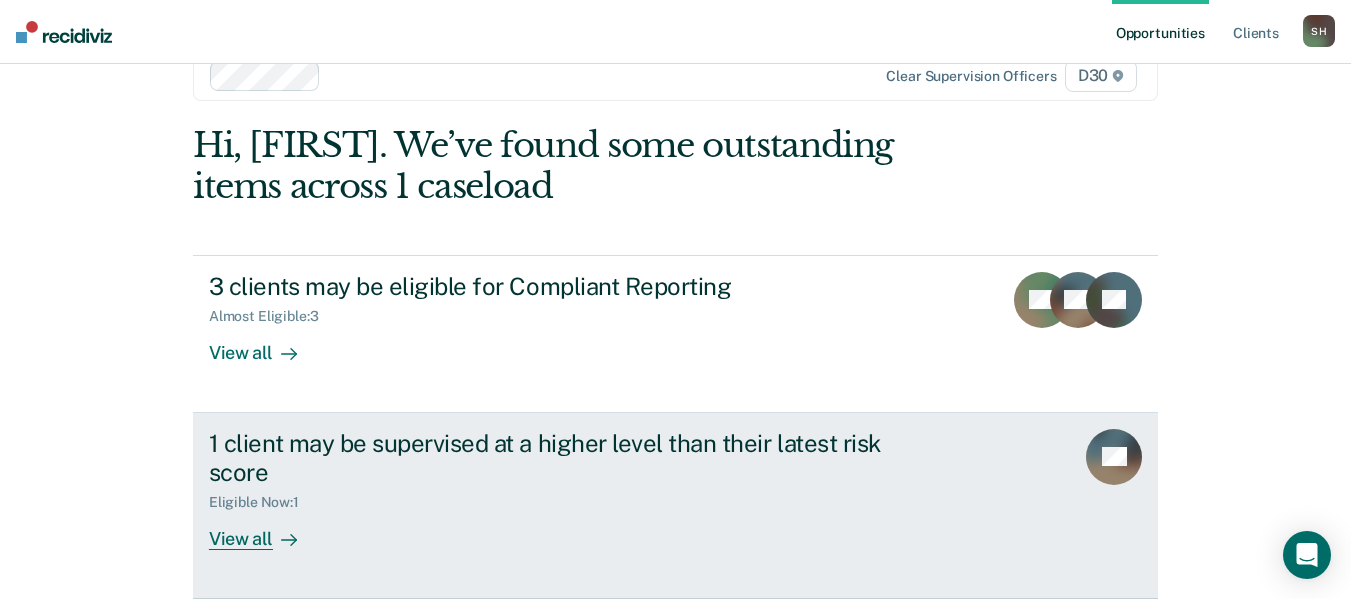 click on "1 client may be supervised at a higher level than their latest risk score" at bounding box center [560, 458] 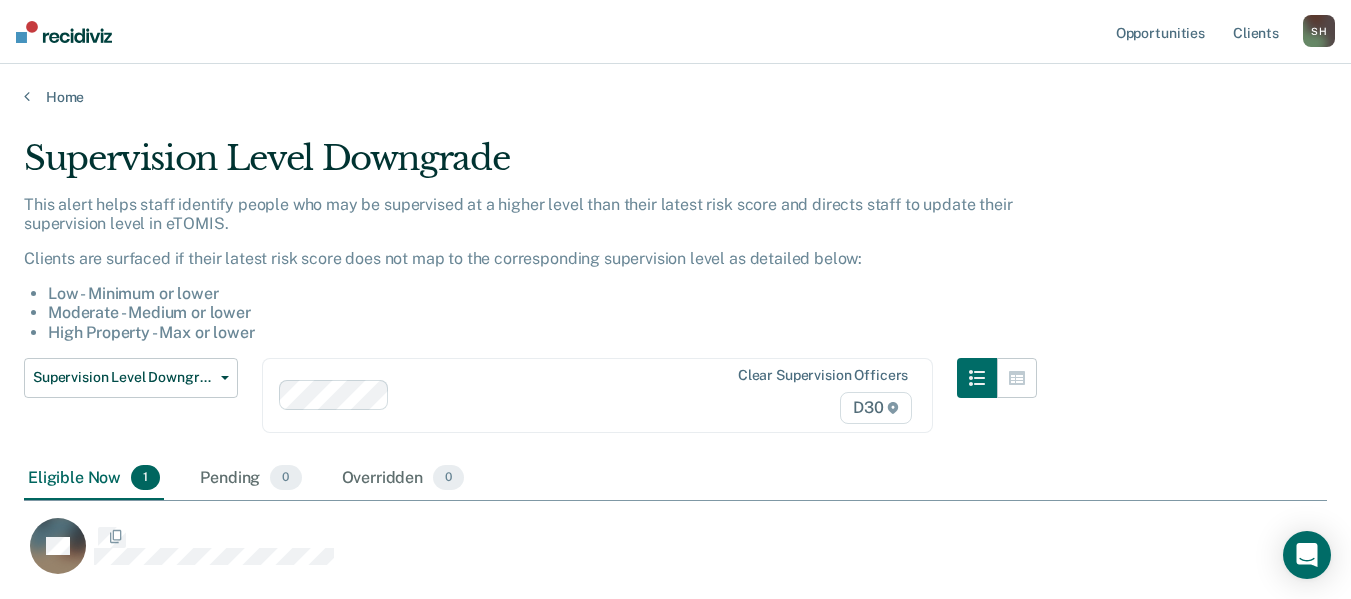 scroll, scrollTop: 16, scrollLeft: 16, axis: both 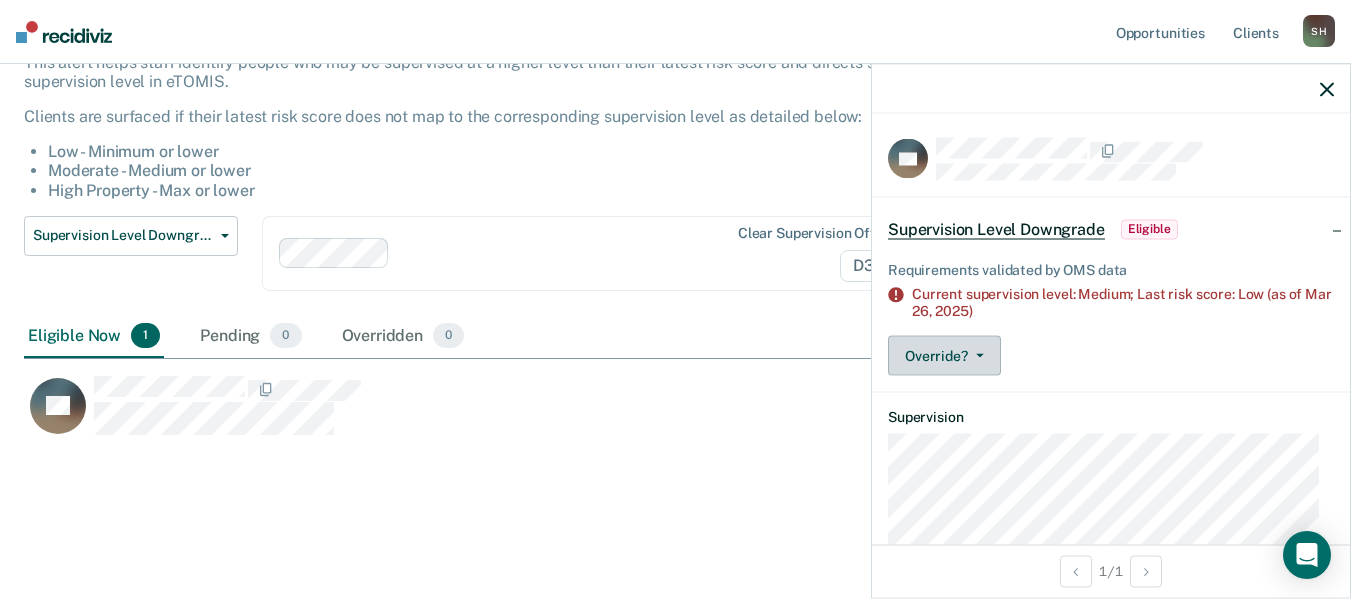 click on "Override?" at bounding box center (944, 356) 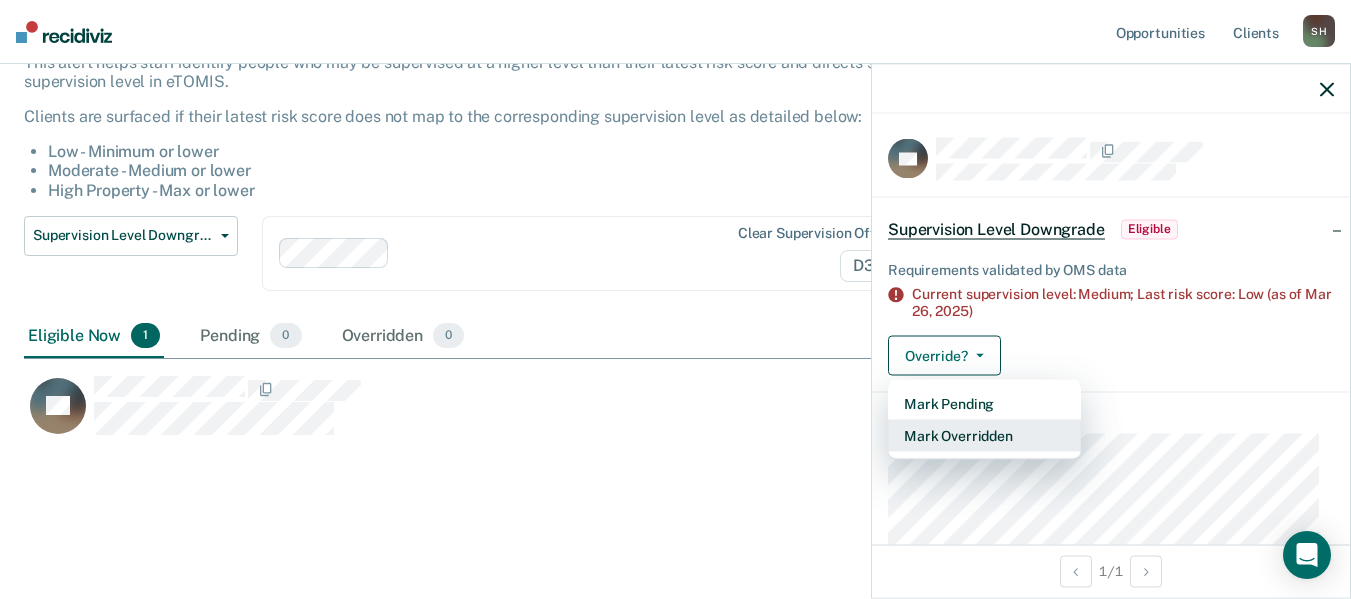 click on "Mark Overridden" at bounding box center (984, 436) 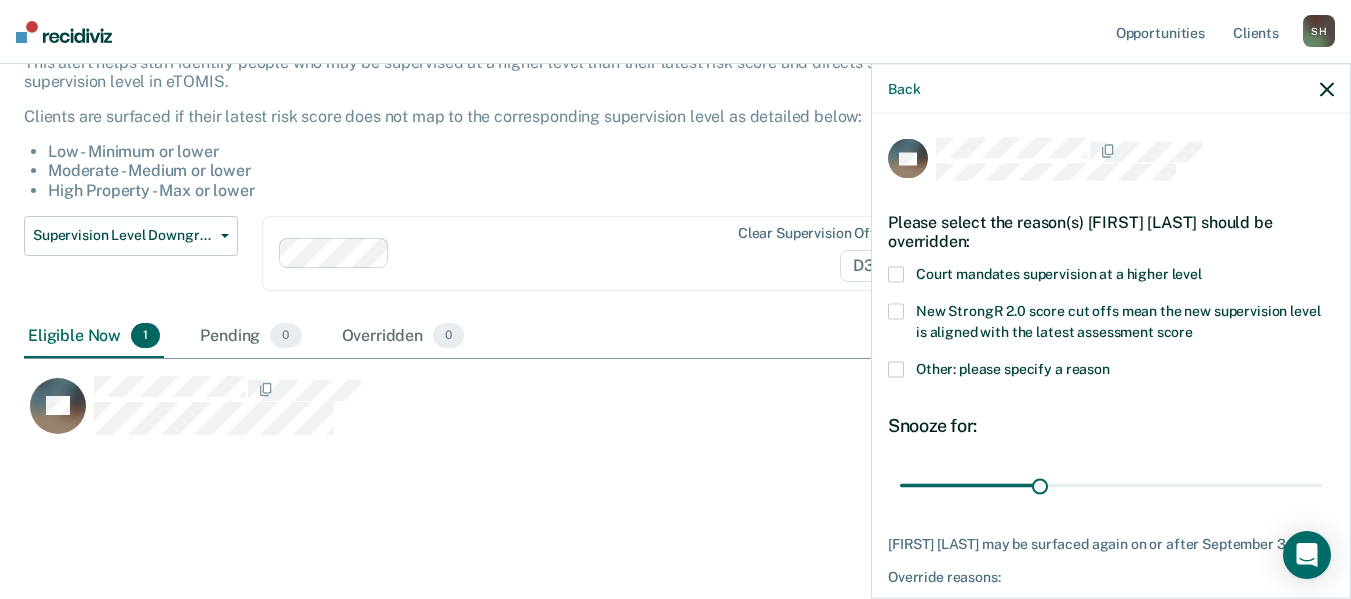 click on "Other: please specify a reason" at bounding box center [1013, 369] 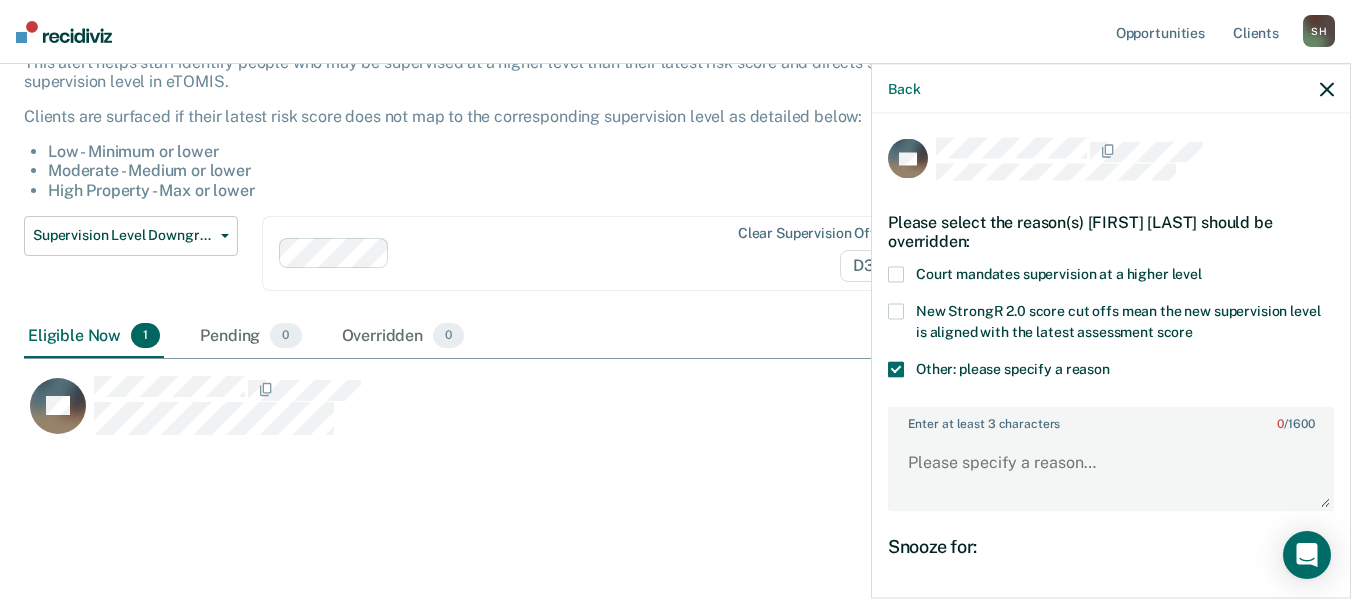scroll, scrollTop: 133, scrollLeft: 0, axis: vertical 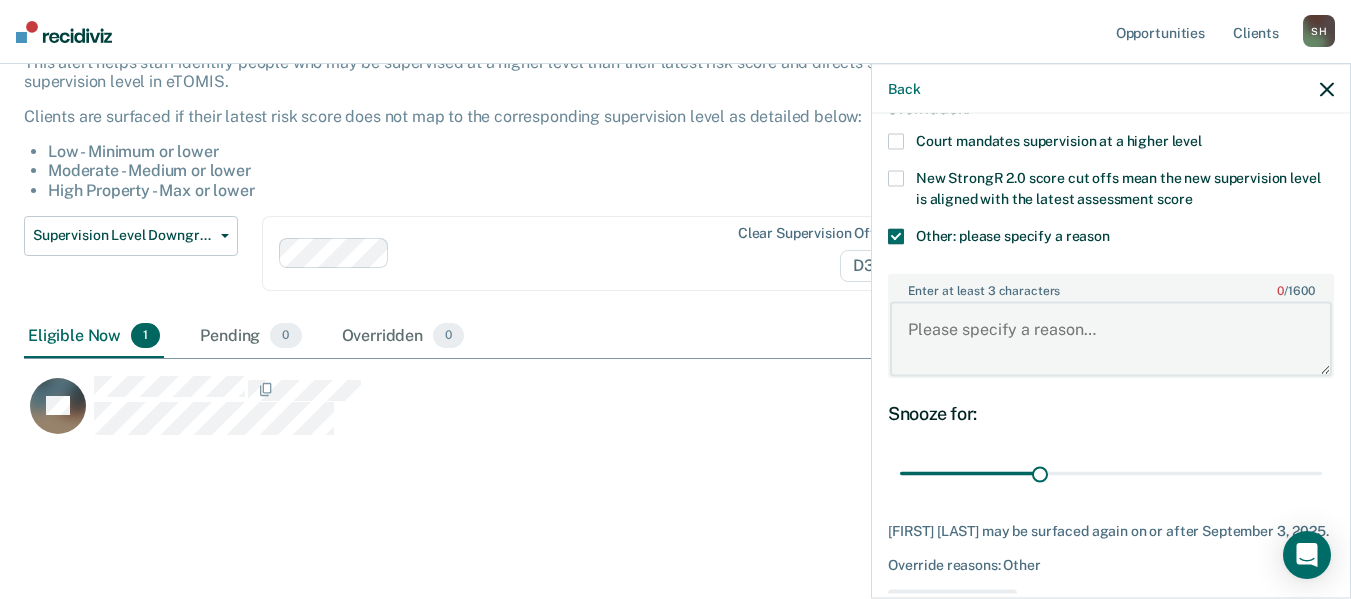 click on "Enter at least 3 characters 0  /  1600" at bounding box center [1111, 339] 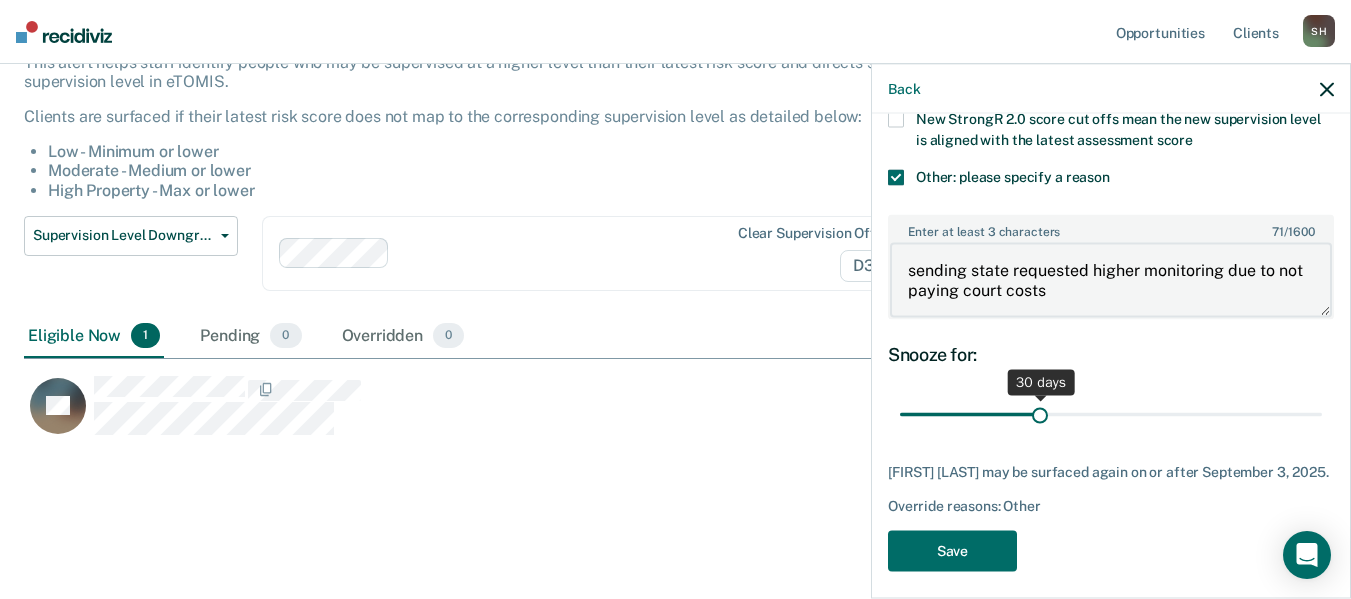 scroll, scrollTop: 220, scrollLeft: 0, axis: vertical 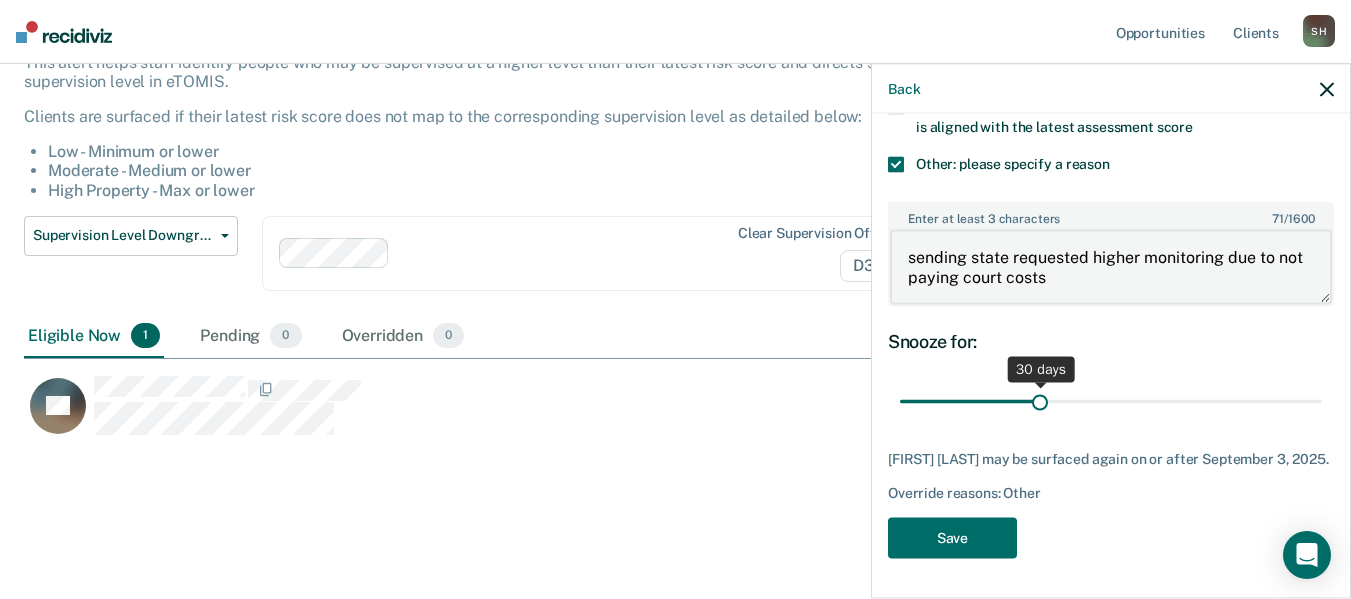 type on "sending state requested higher monitoring due to not paying court costs" 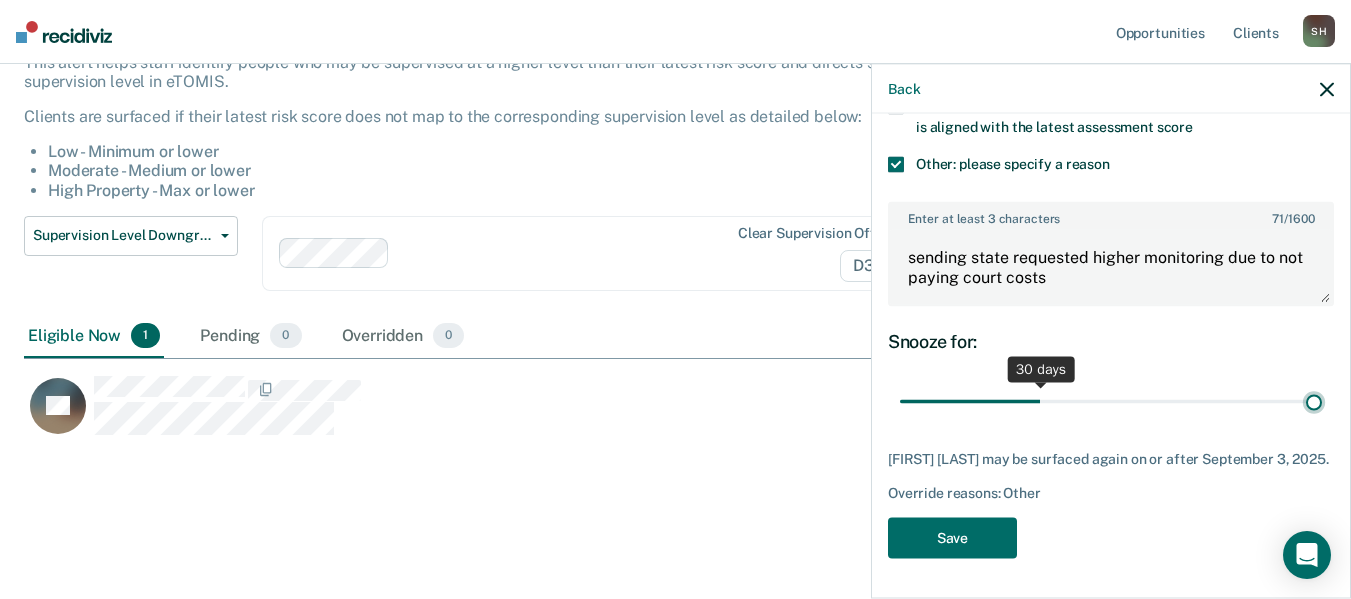 type on "90" 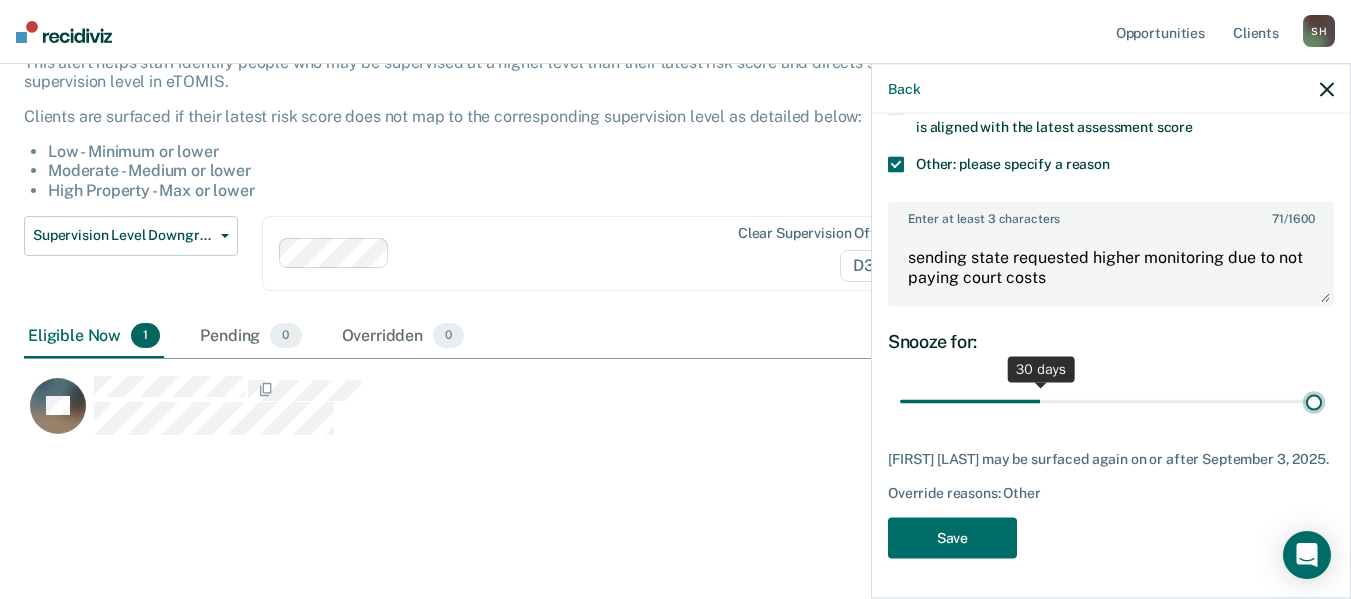 click at bounding box center (1111, 401) 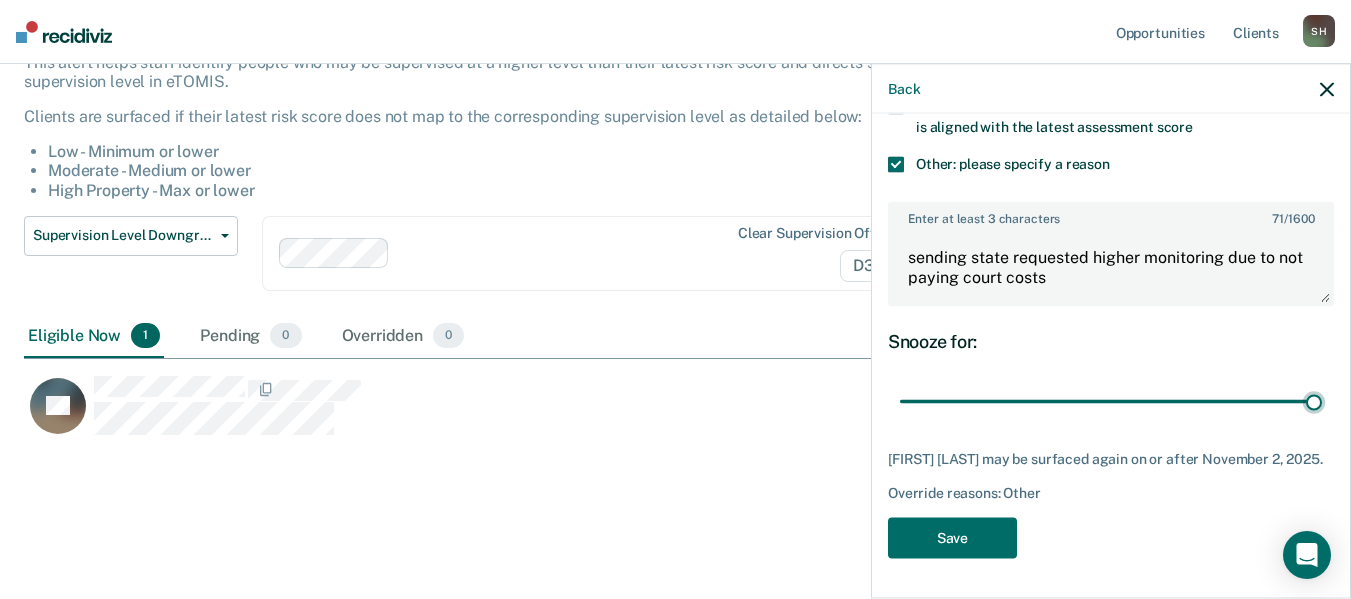 scroll, scrollTop: 0, scrollLeft: 0, axis: both 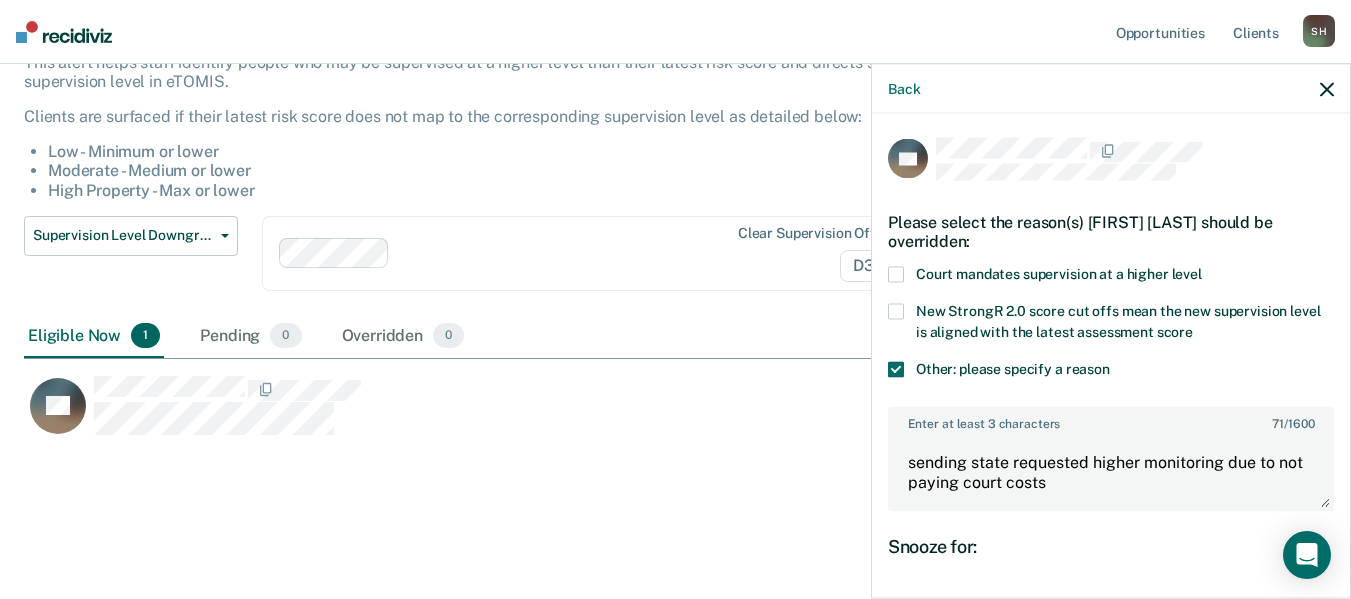 click on "Court mandates supervision at a higher level" at bounding box center [1111, 277] 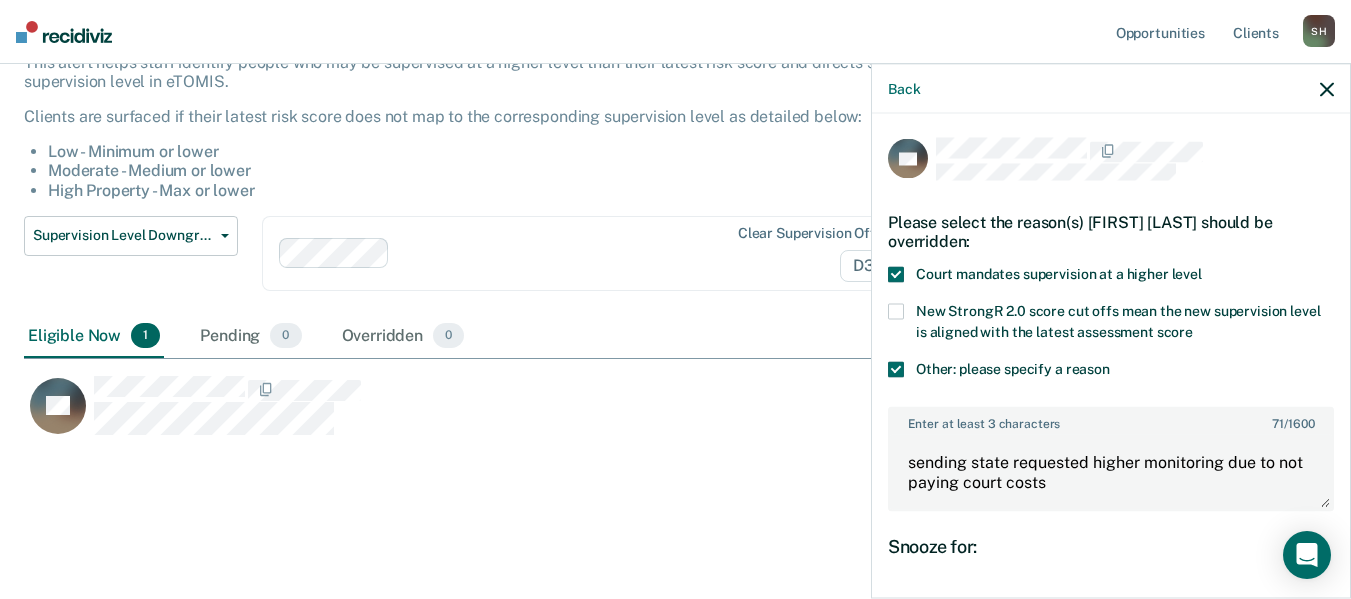click on "Other: please specify a reason" at bounding box center [1013, 369] 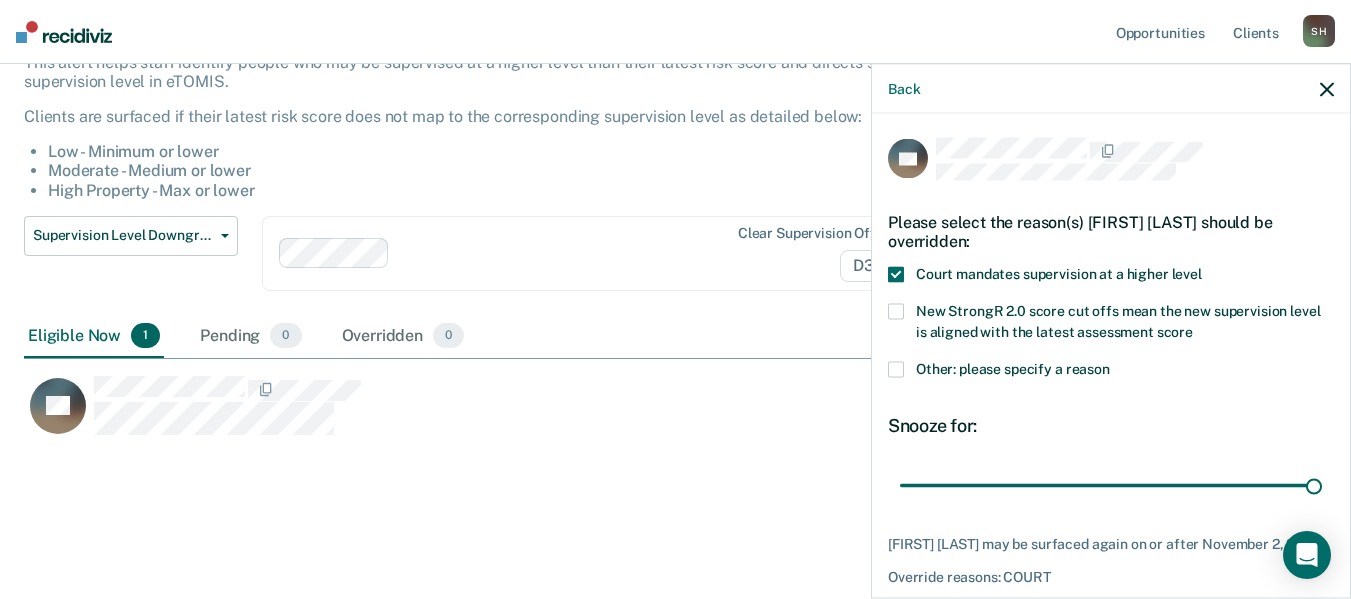click on "Other: please specify a reason" at bounding box center [1013, 369] 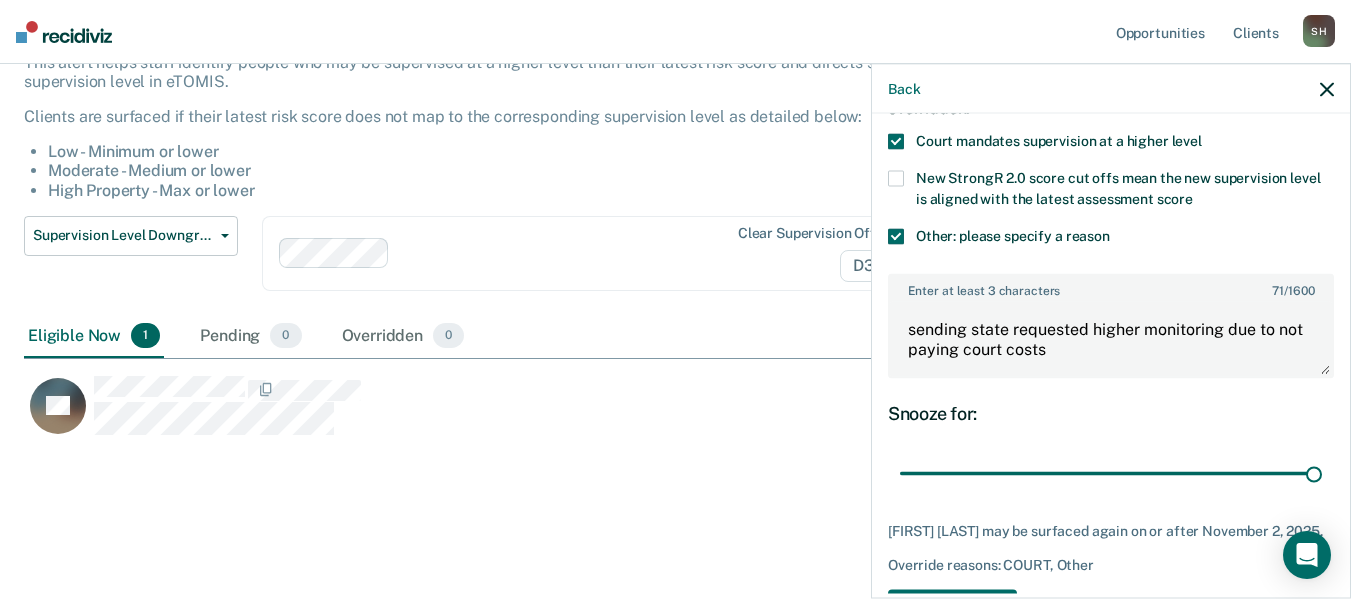 scroll, scrollTop: 220, scrollLeft: 0, axis: vertical 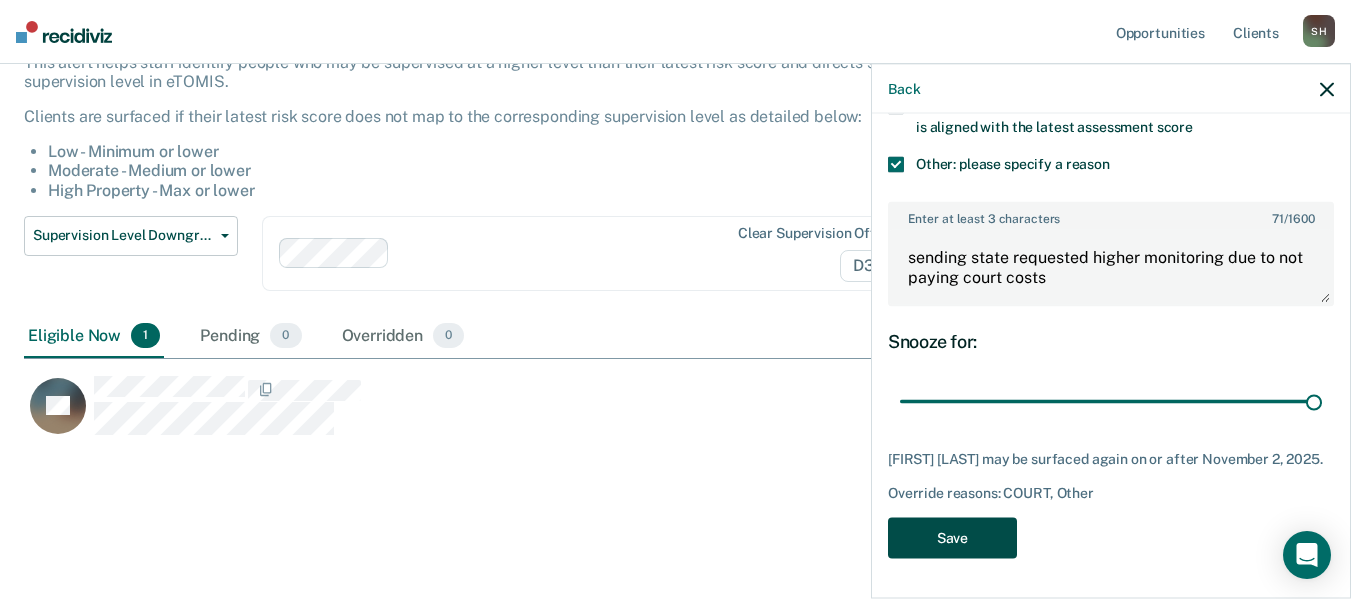 click on "Save" at bounding box center [952, 537] 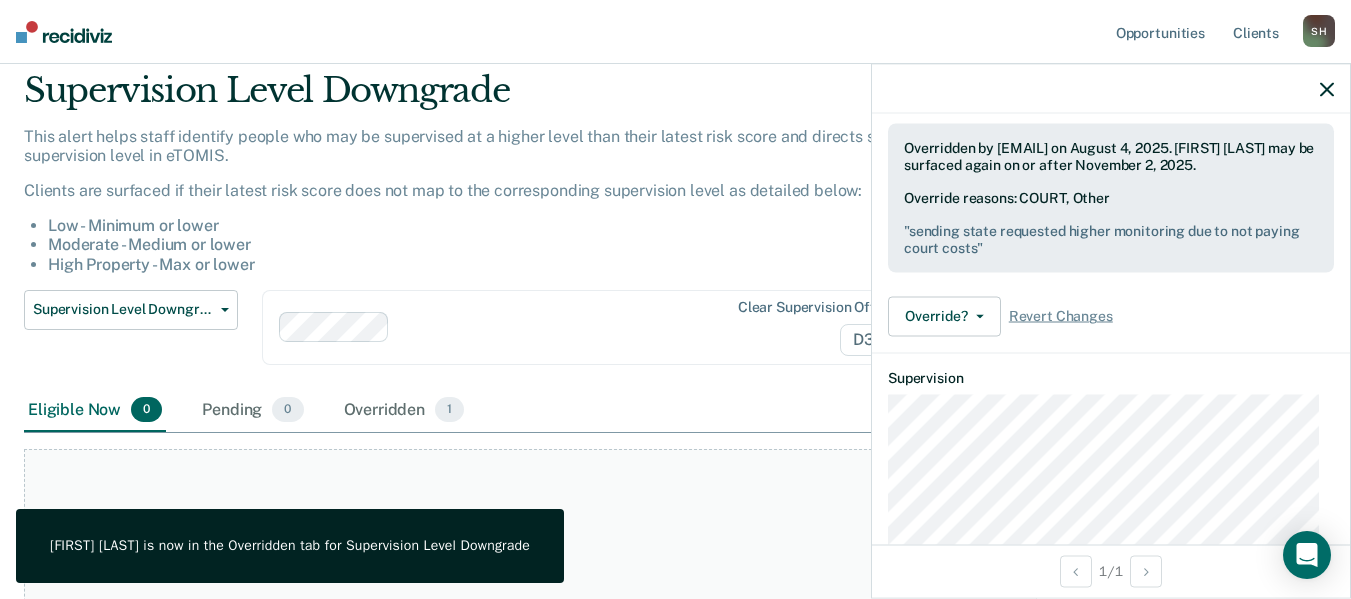 scroll, scrollTop: 9, scrollLeft: 0, axis: vertical 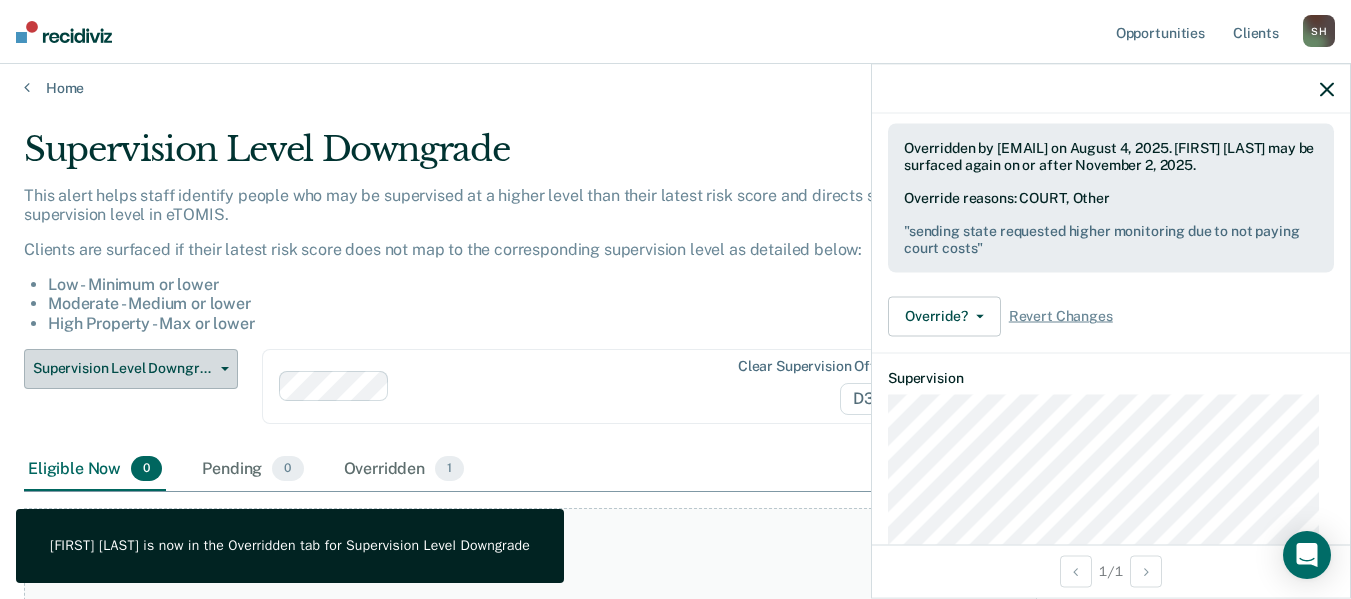 click on "Supervision Level Downgrade" at bounding box center (131, 369) 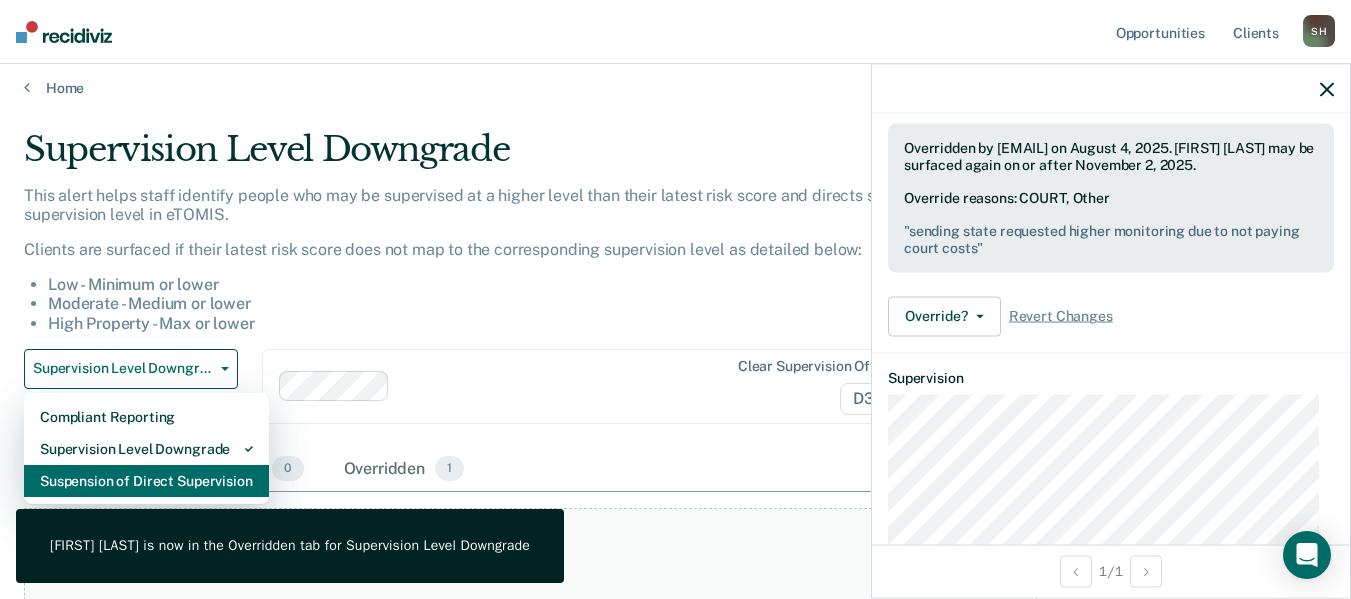 click on "Suspension of Direct Supervision" at bounding box center [146, 481] 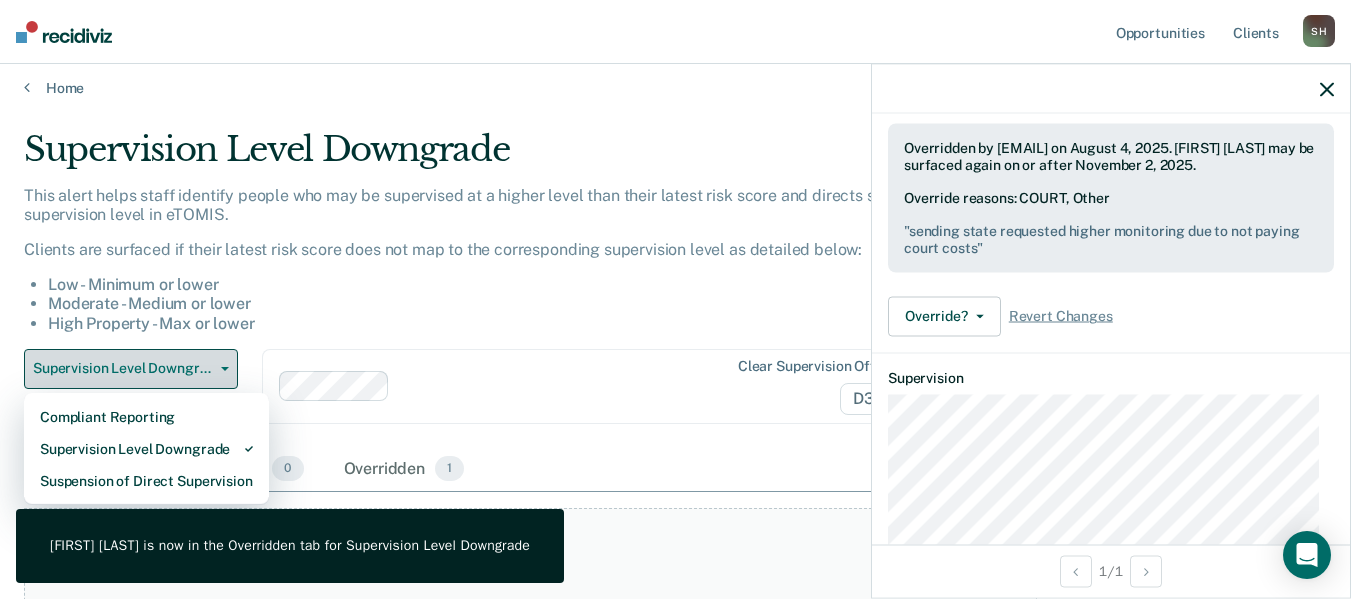 scroll, scrollTop: 0, scrollLeft: 0, axis: both 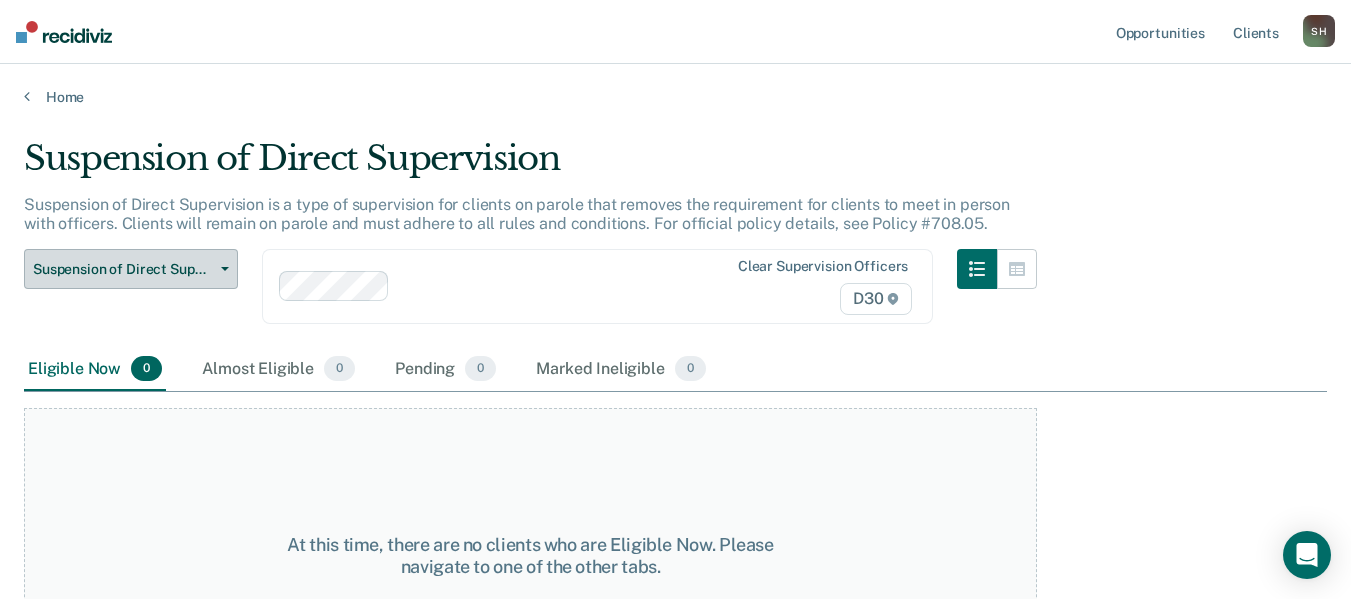 click on "Suspension of Direct Supervision" at bounding box center [123, 269] 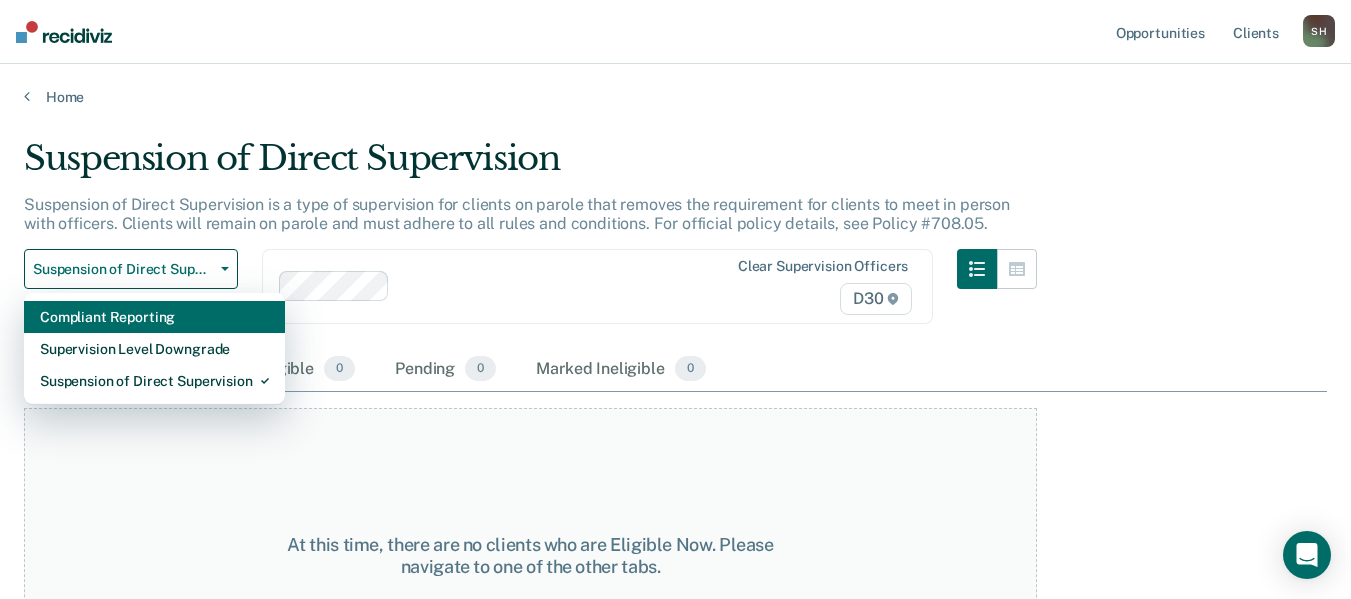 click on "Compliant Reporting" at bounding box center (154, 317) 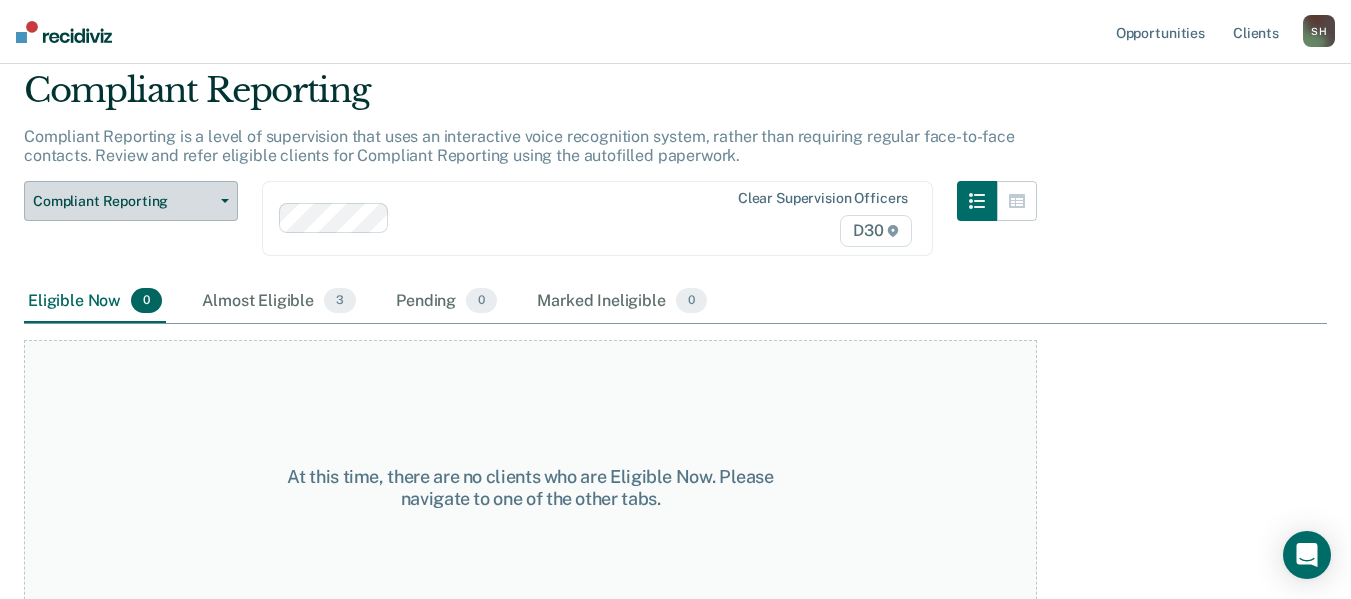 scroll, scrollTop: 104, scrollLeft: 0, axis: vertical 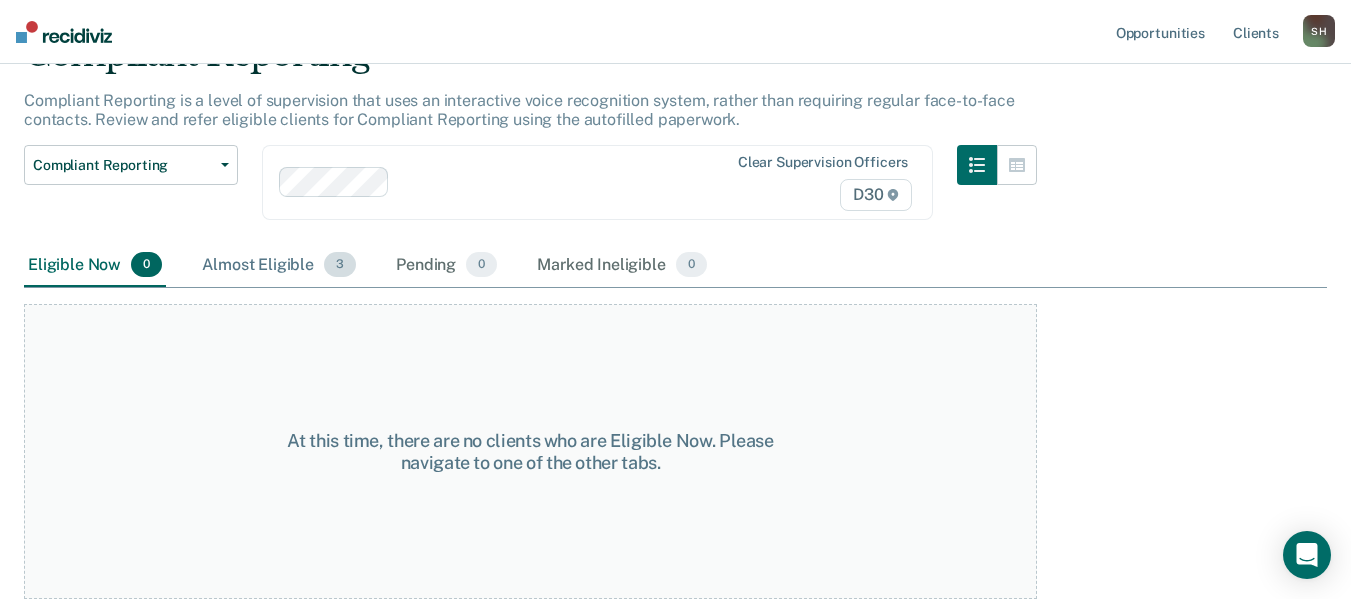 click on "Almost Eligible 3" at bounding box center (279, 266) 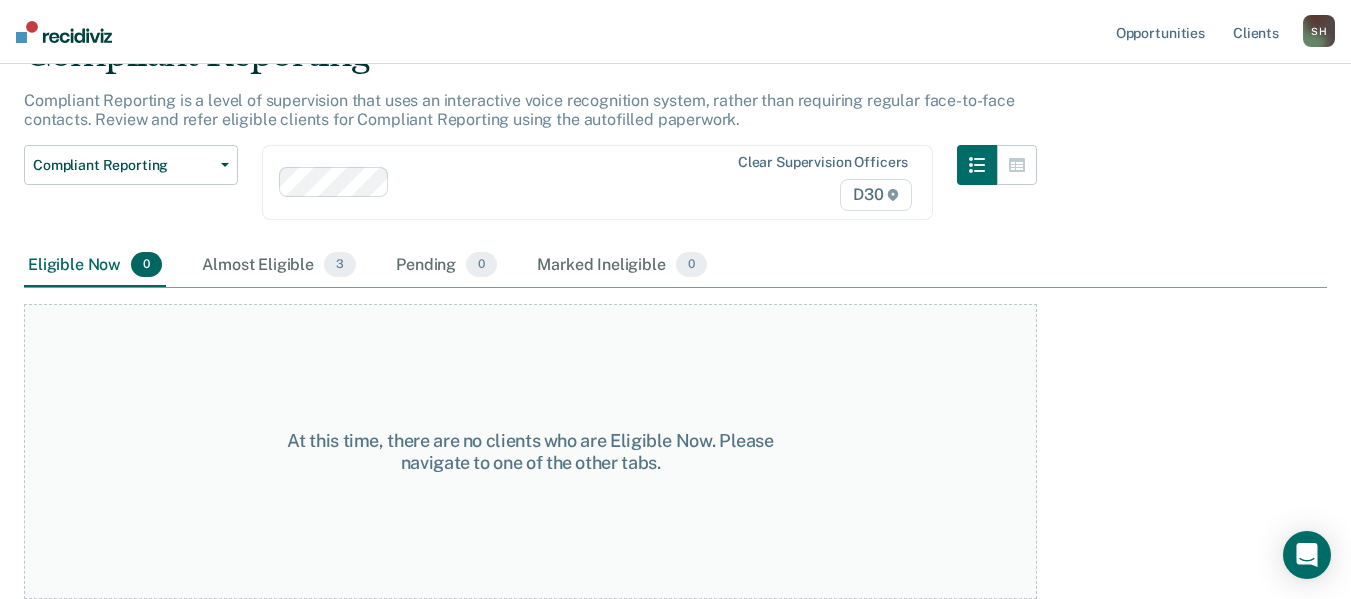 scroll, scrollTop: 0, scrollLeft: 0, axis: both 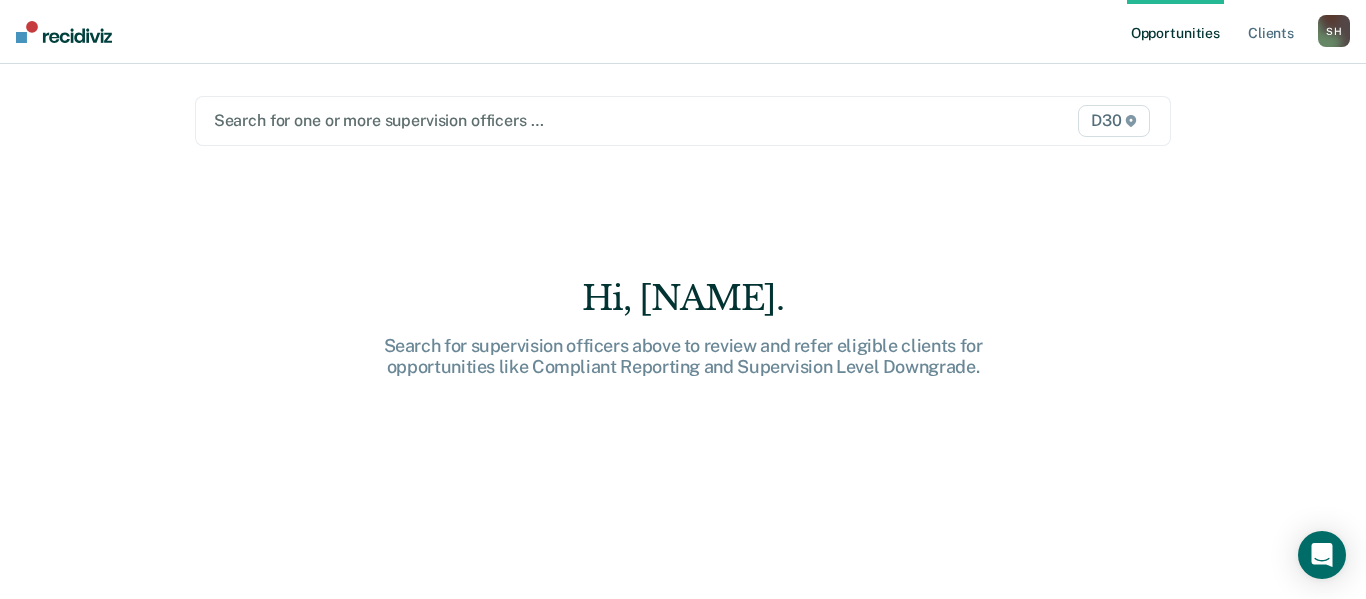 type on "a" 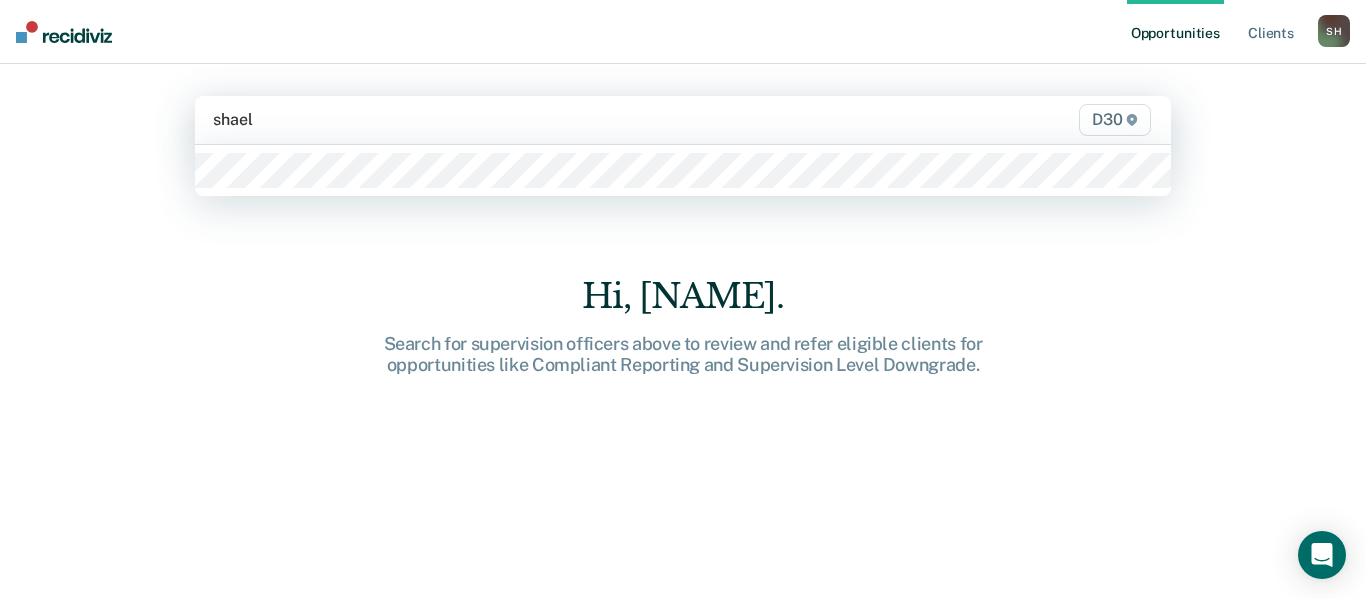 type on "shaely" 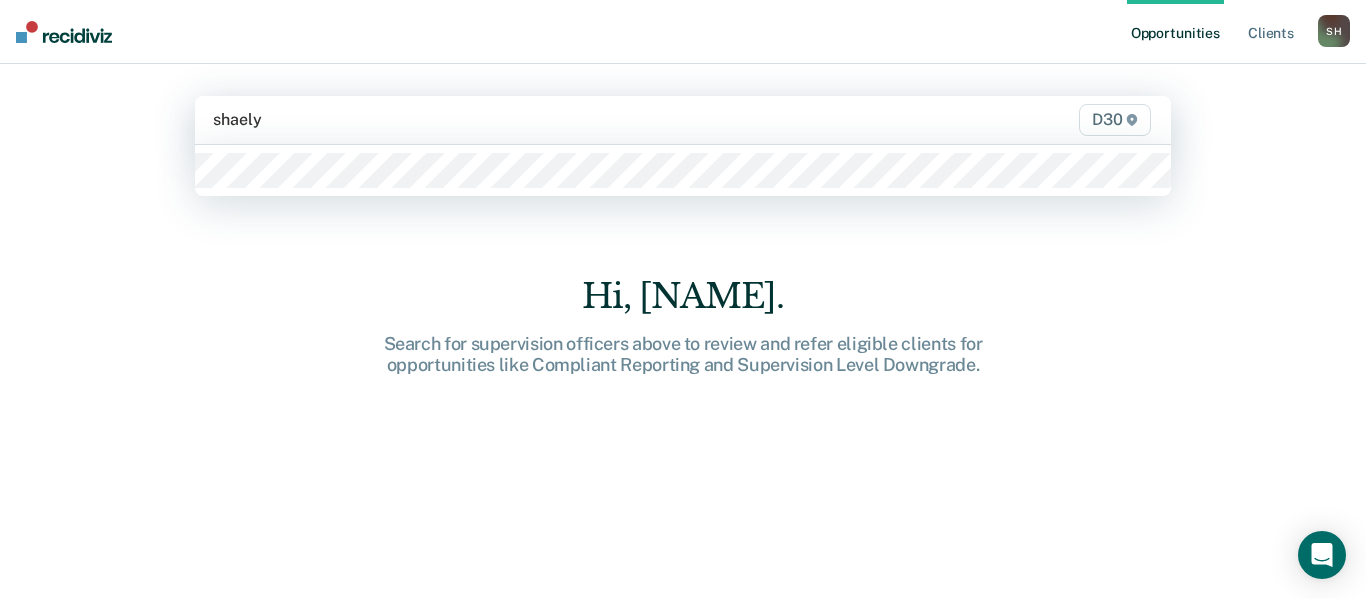 type 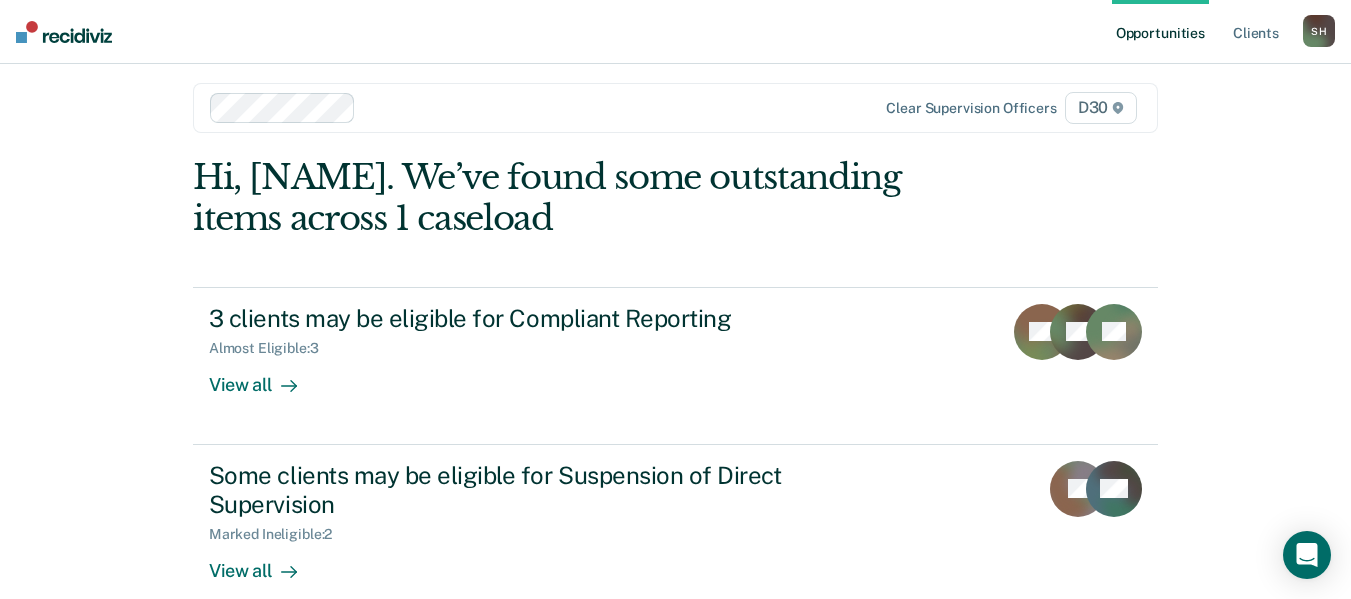 scroll, scrollTop: 16, scrollLeft: 0, axis: vertical 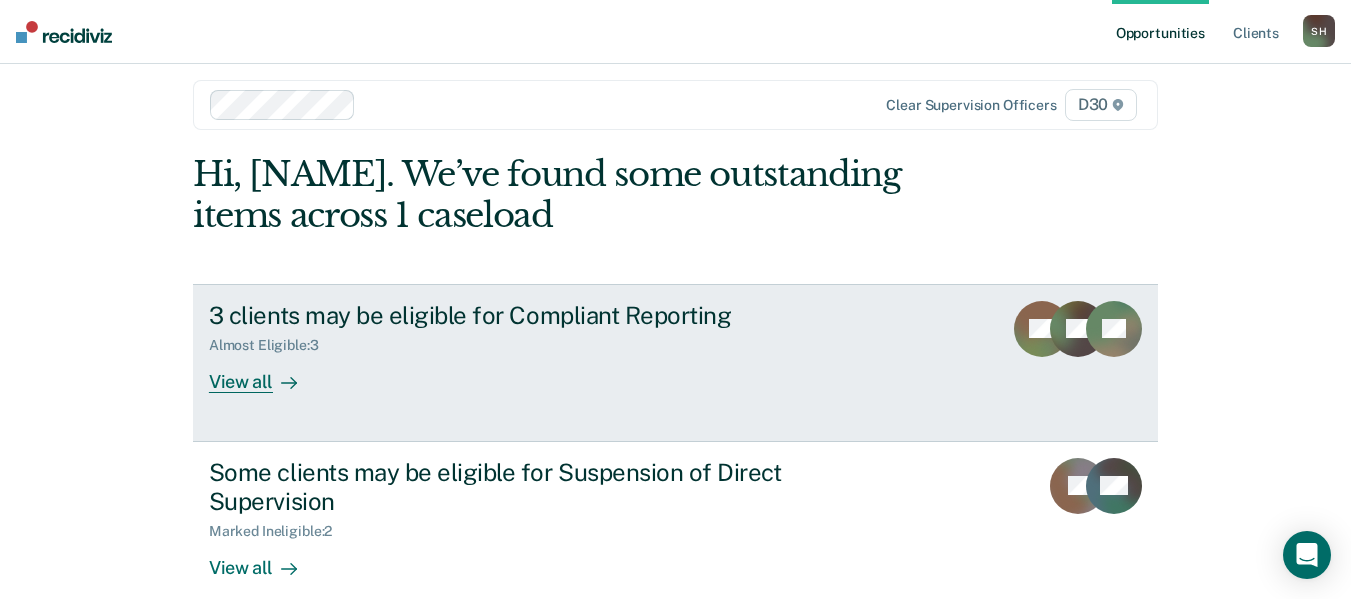 click on "3 clients may be eligible for Compliant Reporting" at bounding box center [560, 315] 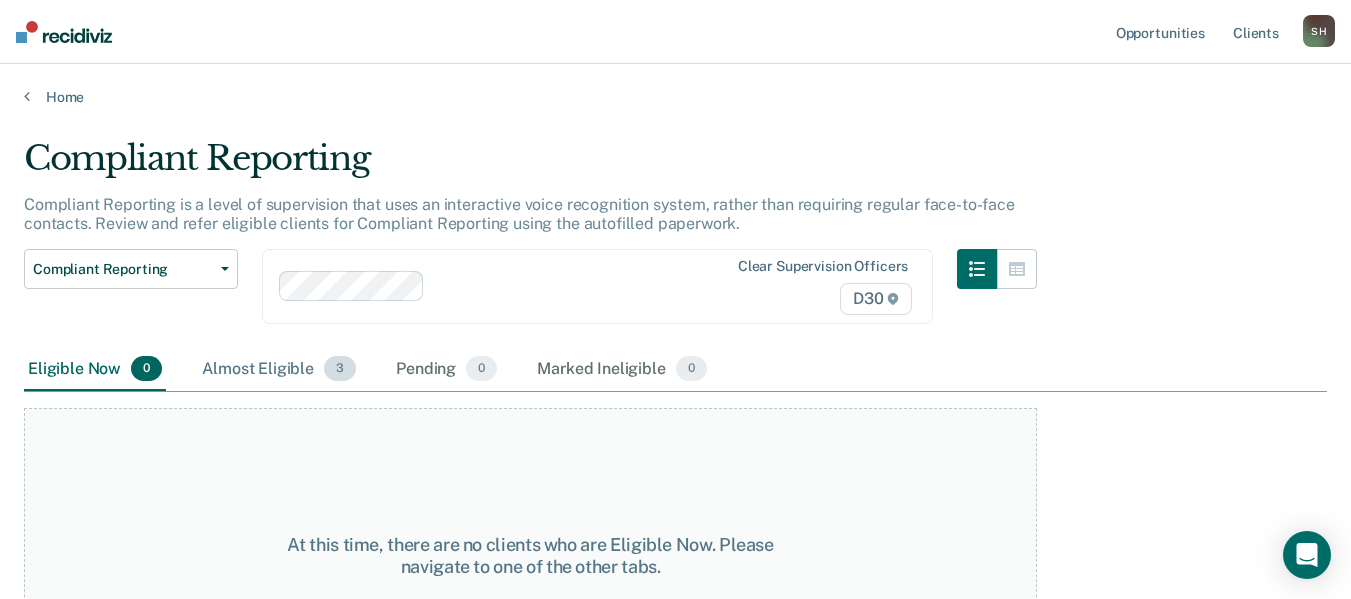 click on "Almost Eligible 3" at bounding box center [279, 370] 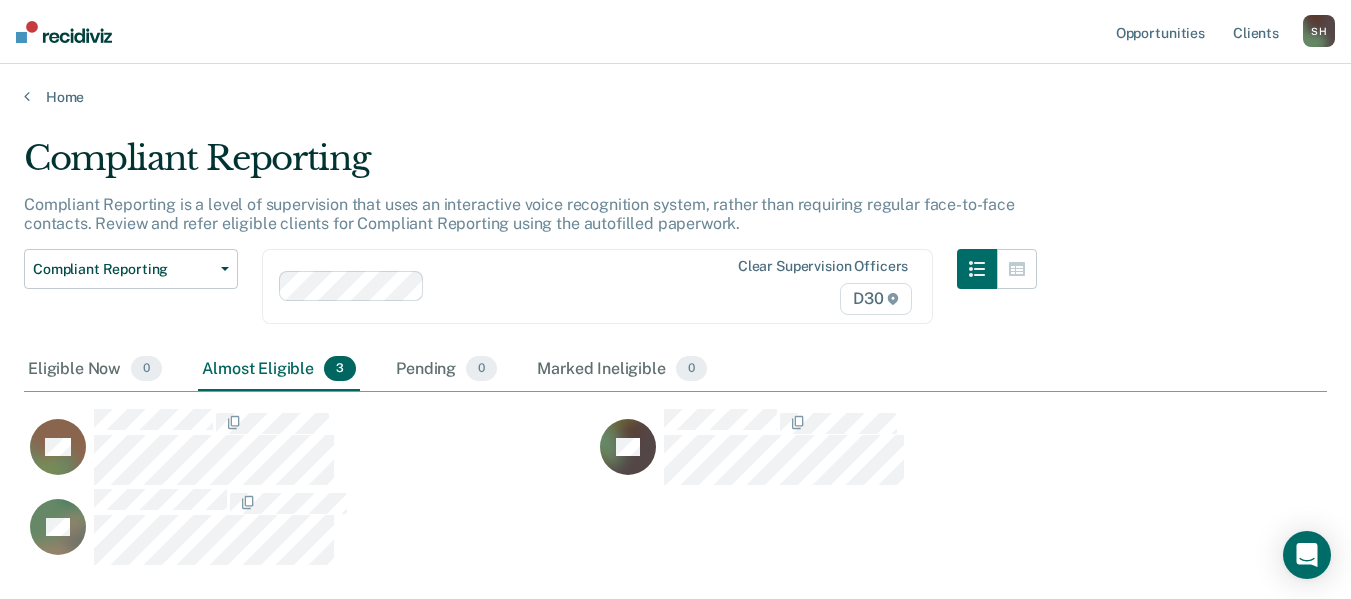 scroll, scrollTop: 16, scrollLeft: 16, axis: both 